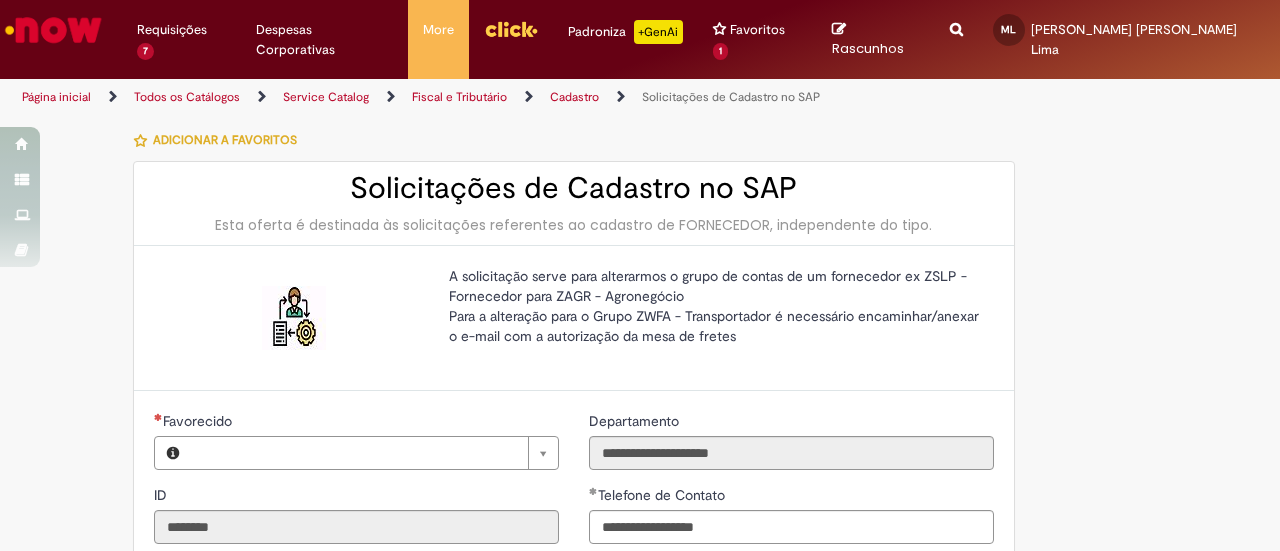 type on "**********" 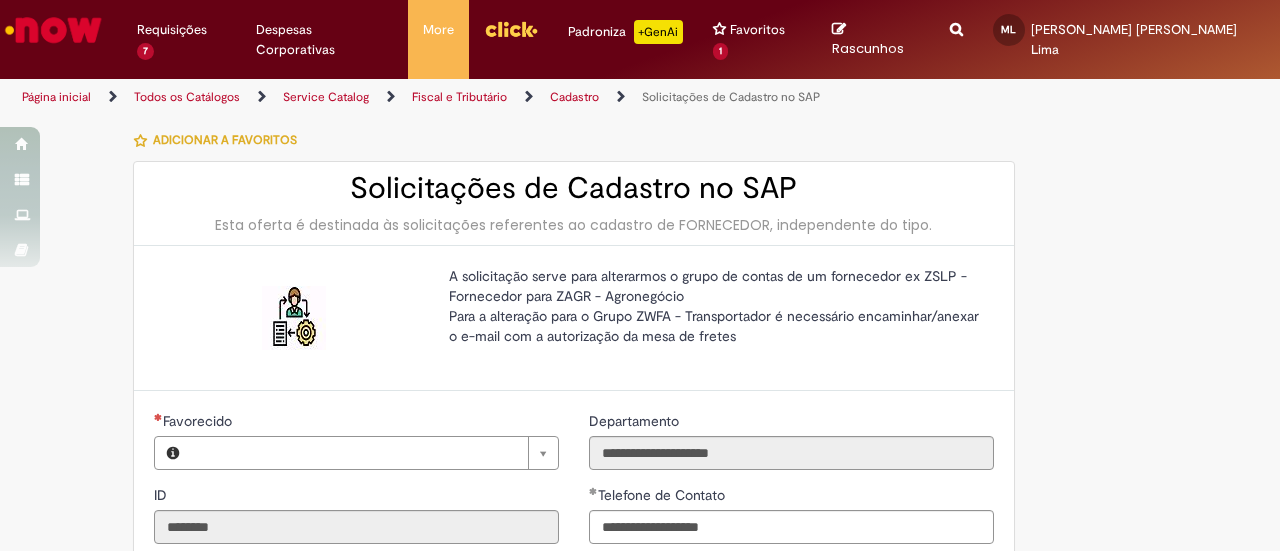 type on "**********" 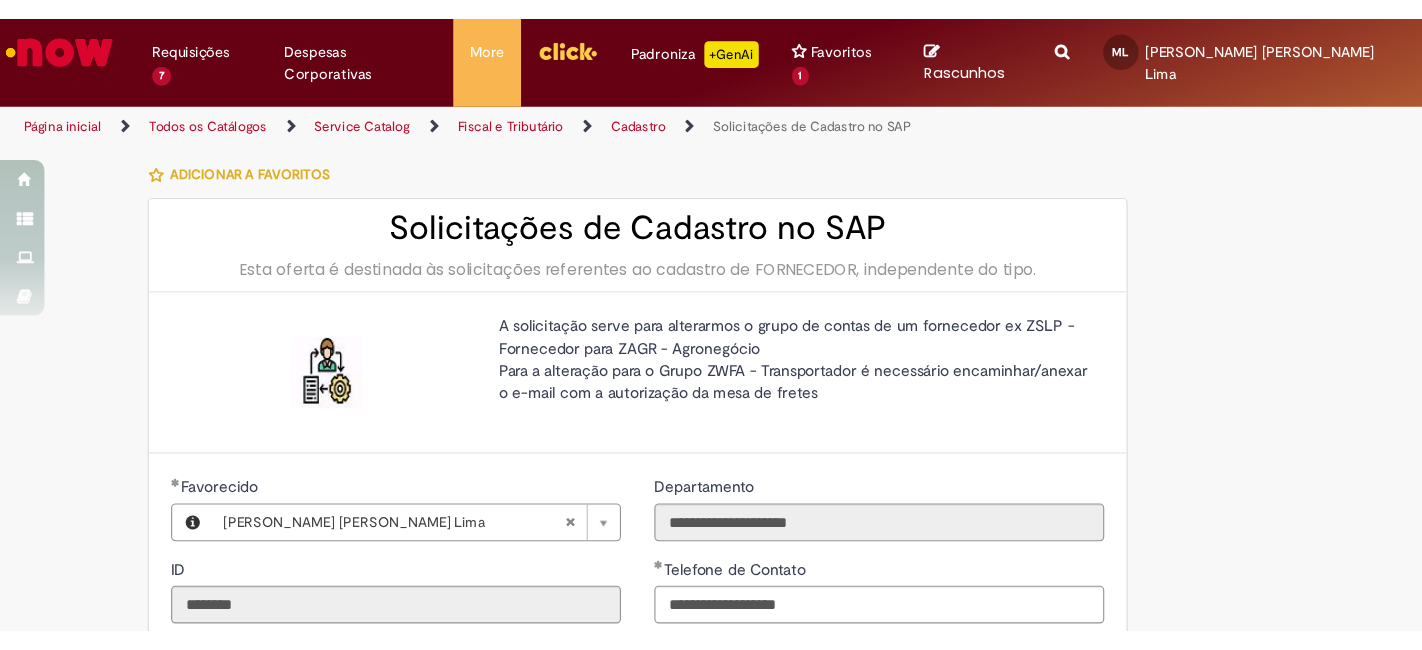 scroll, scrollTop: 0, scrollLeft: 0, axis: both 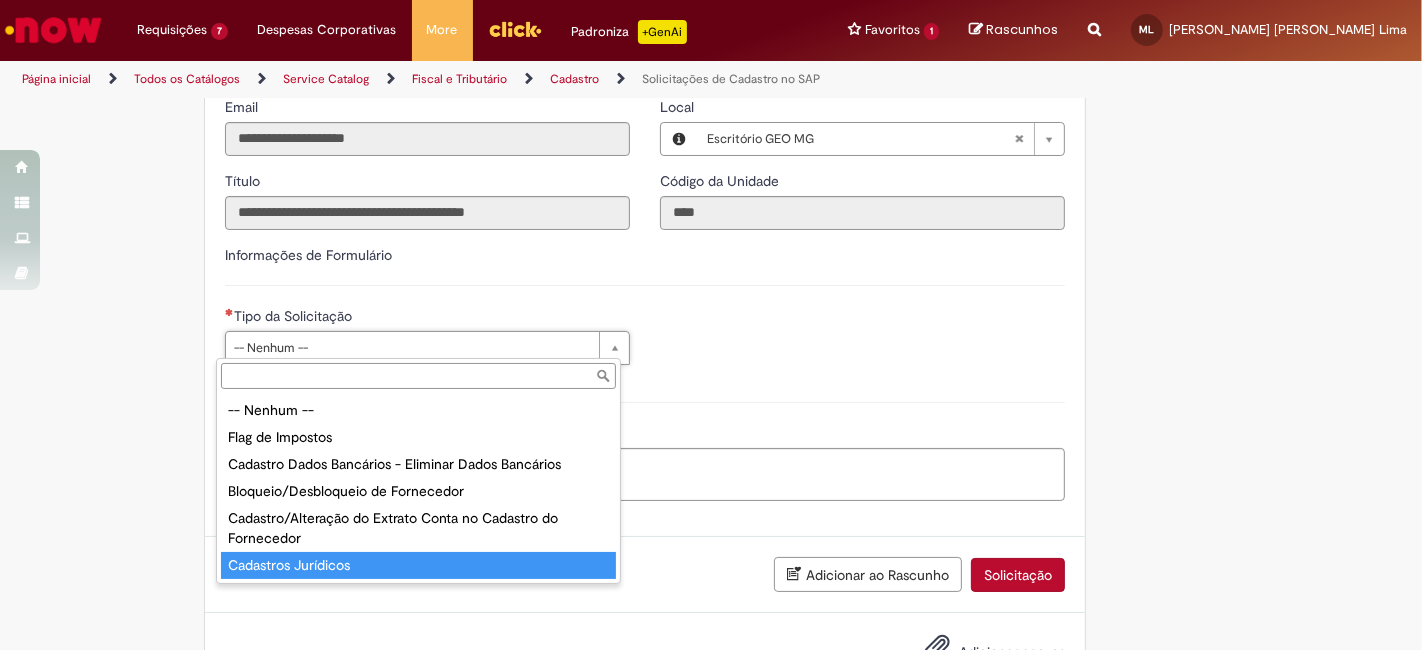 type on "**********" 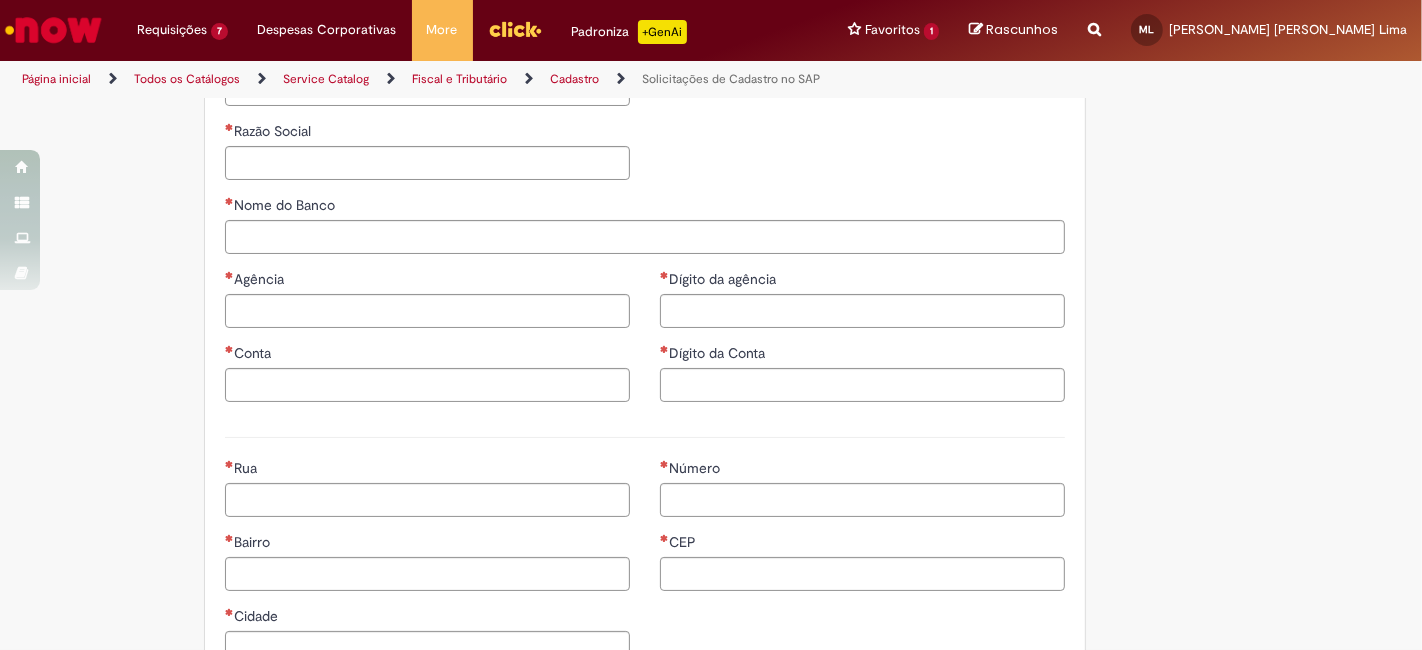 drag, startPoint x: 1037, startPoint y: 127, endPoint x: 945, endPoint y: 167, distance: 100.31949 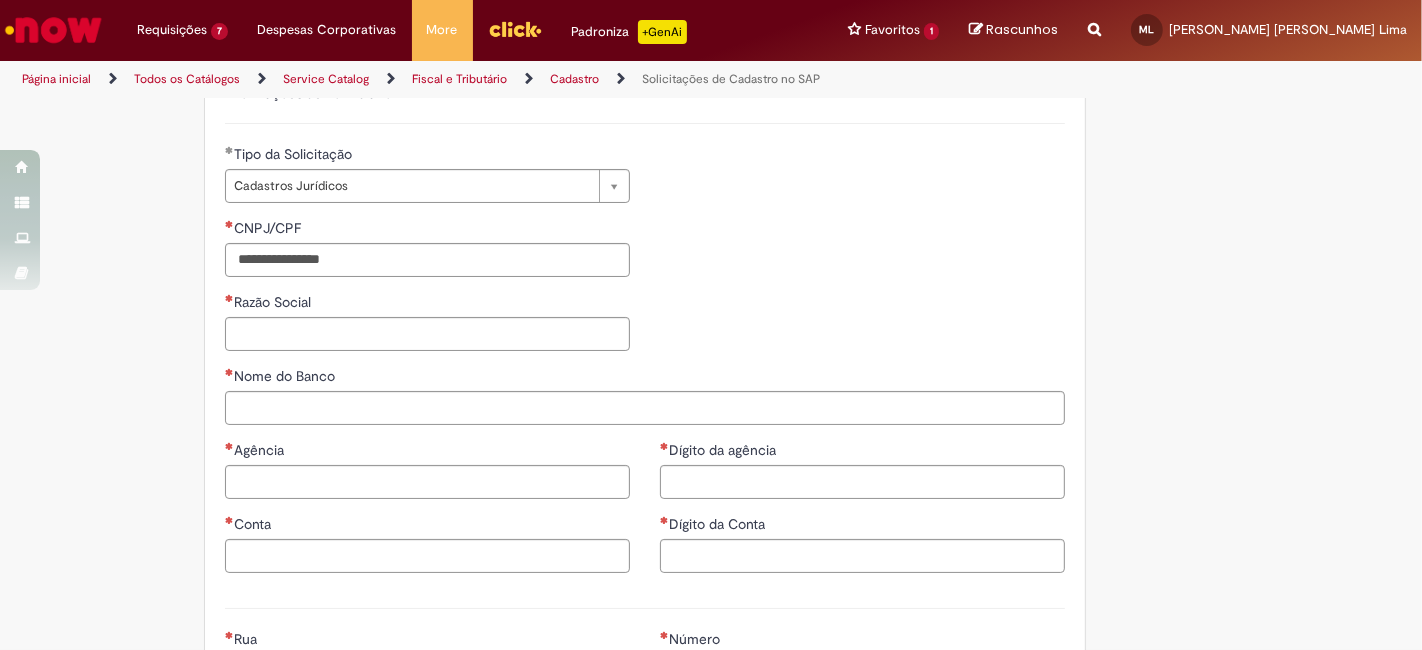 scroll, scrollTop: 555, scrollLeft: 0, axis: vertical 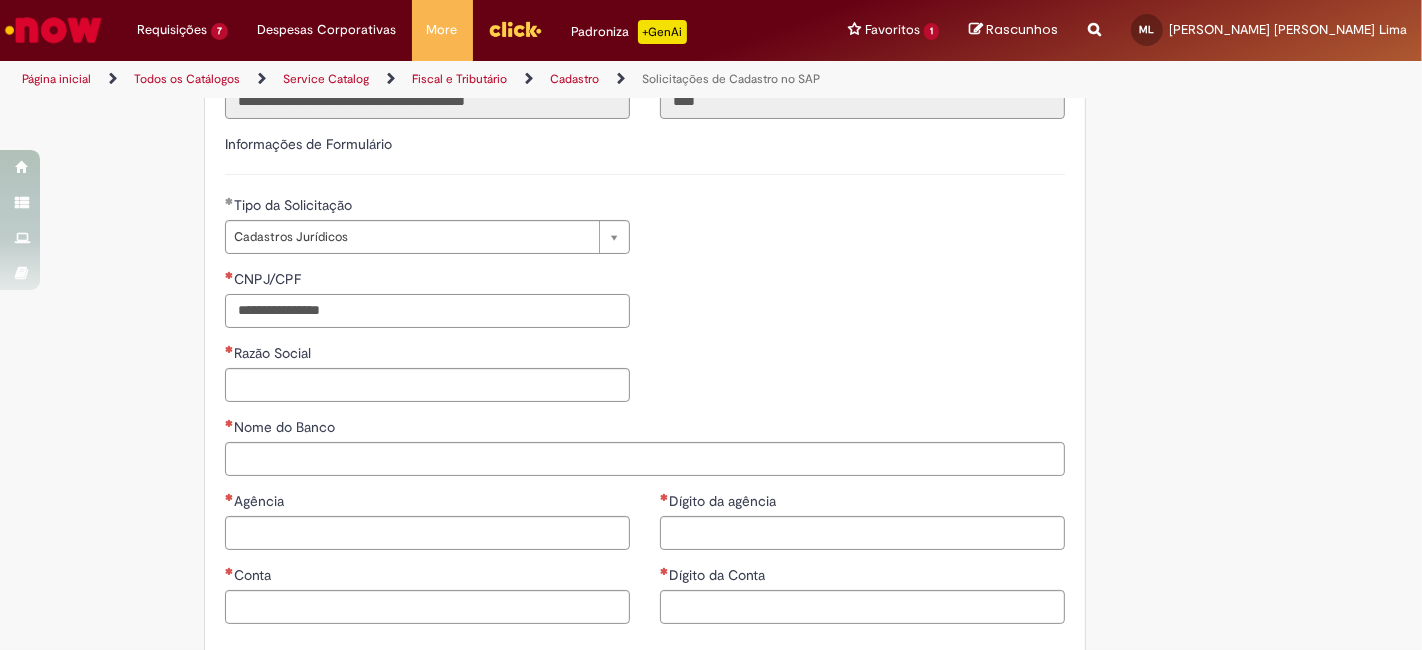 click on "CNPJ/CPF" at bounding box center (427, 311) 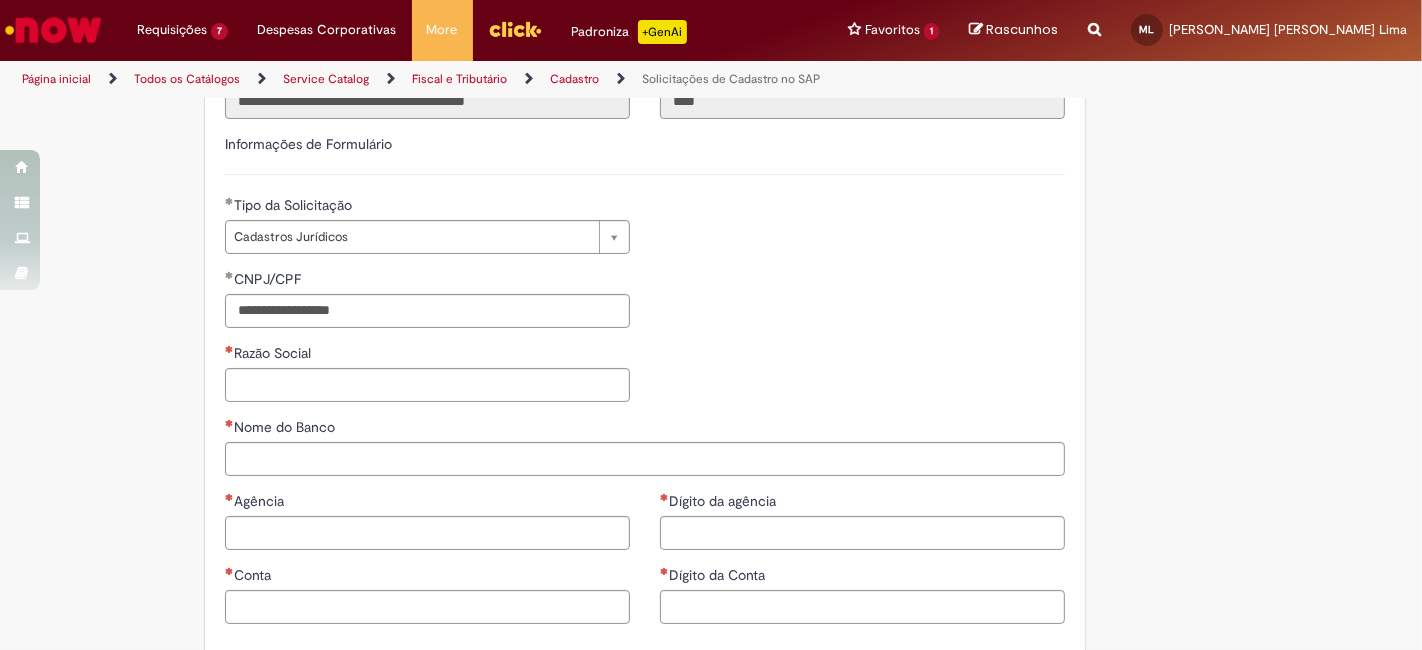 type on "**********" 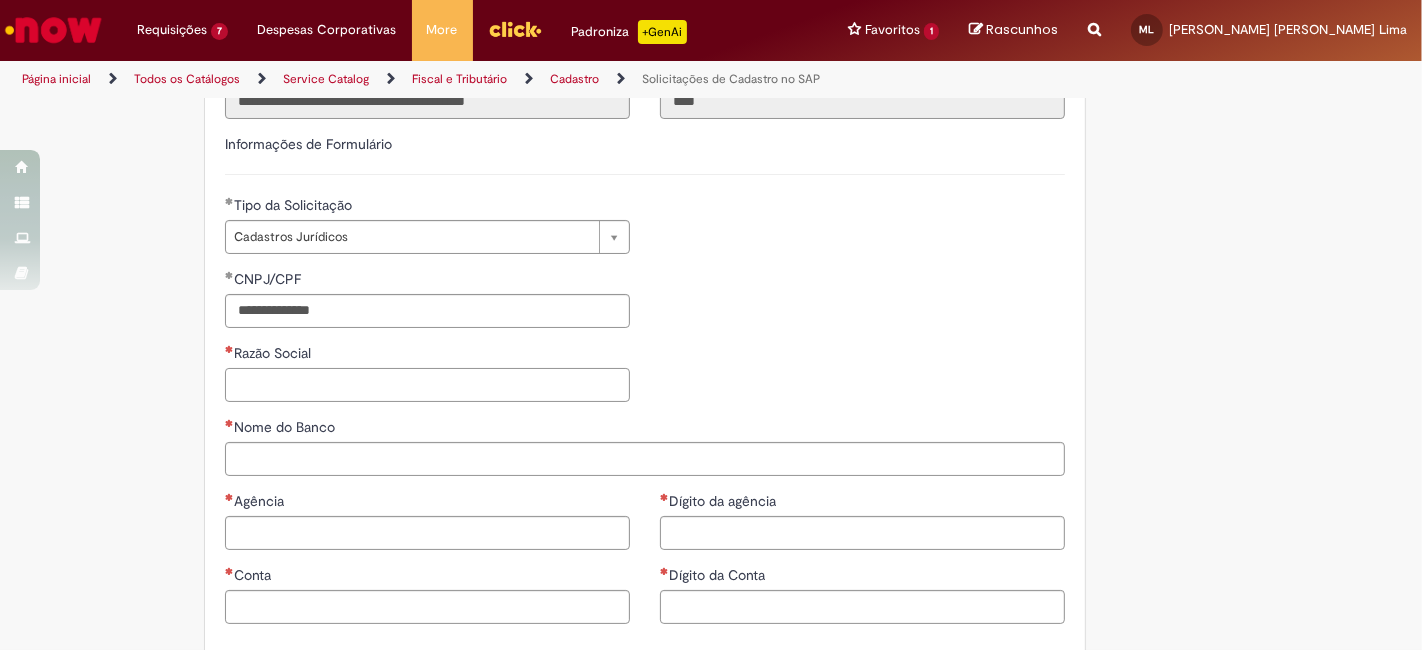 click on "Razão Social" at bounding box center (427, 385) 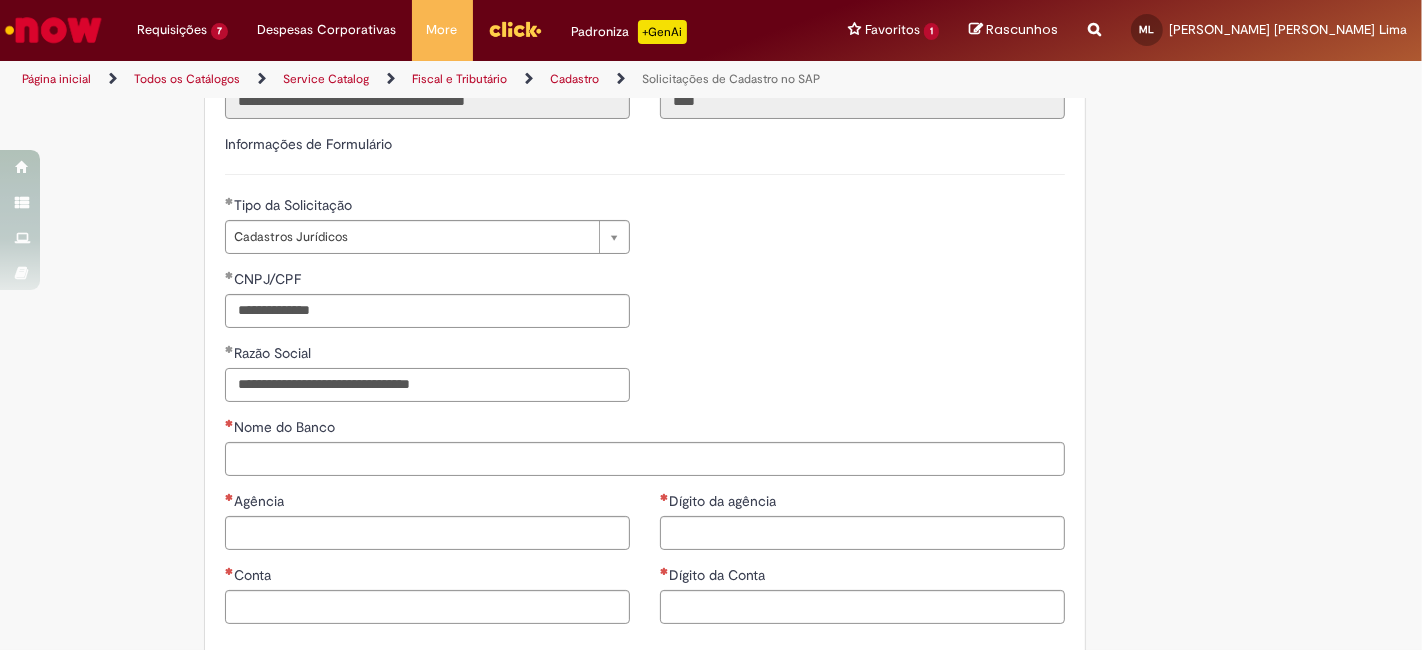 type on "**********" 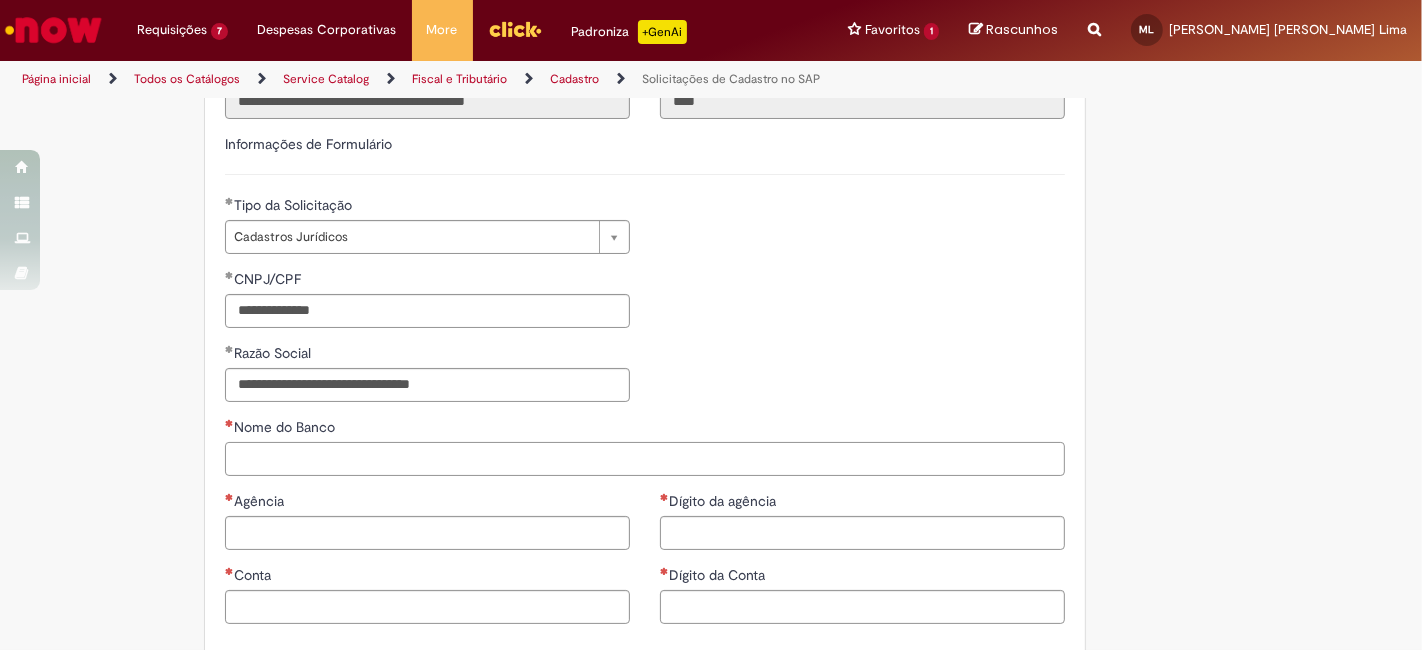 click on "Nome do Banco" at bounding box center (645, 459) 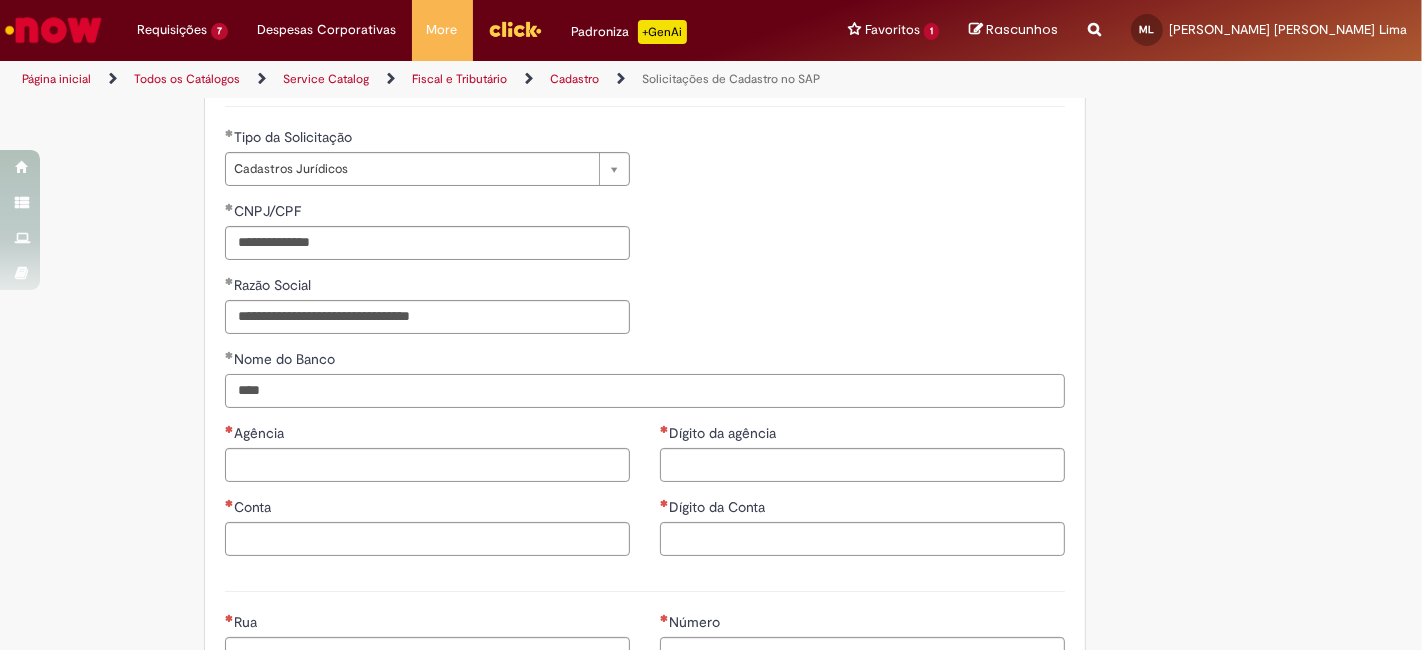 scroll, scrollTop: 777, scrollLeft: 0, axis: vertical 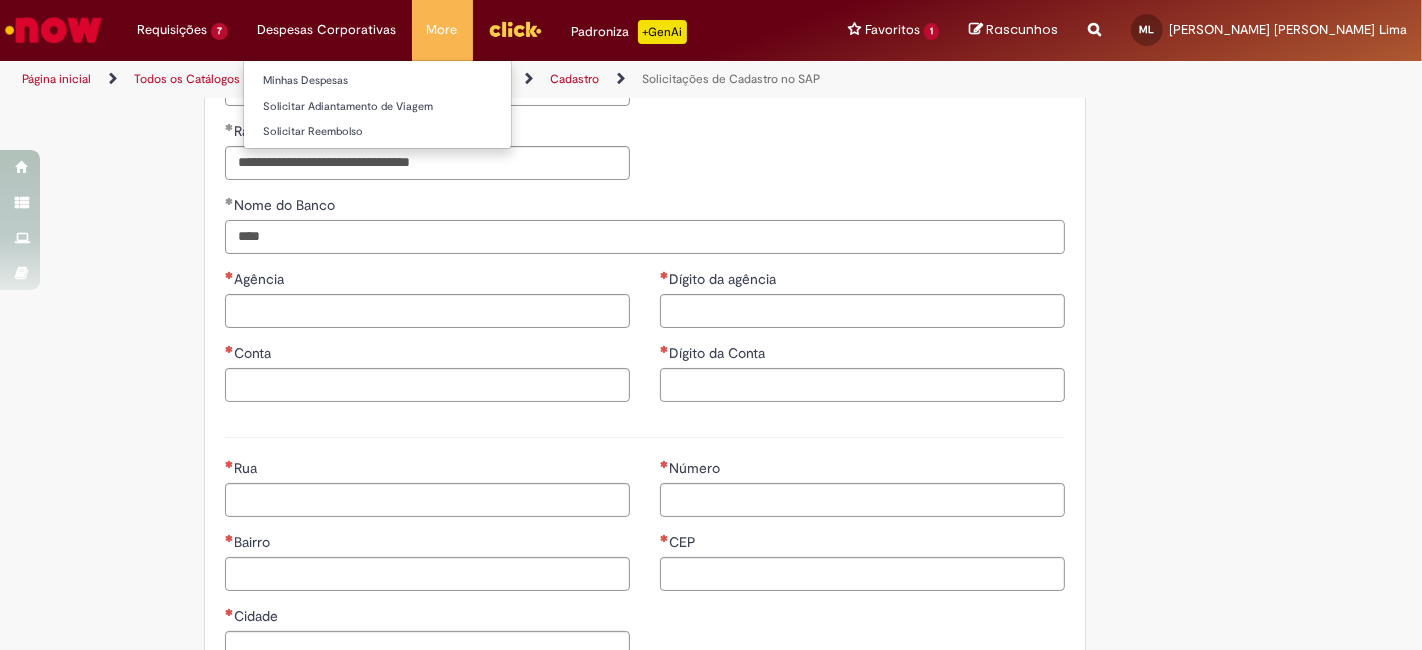 type on "****" 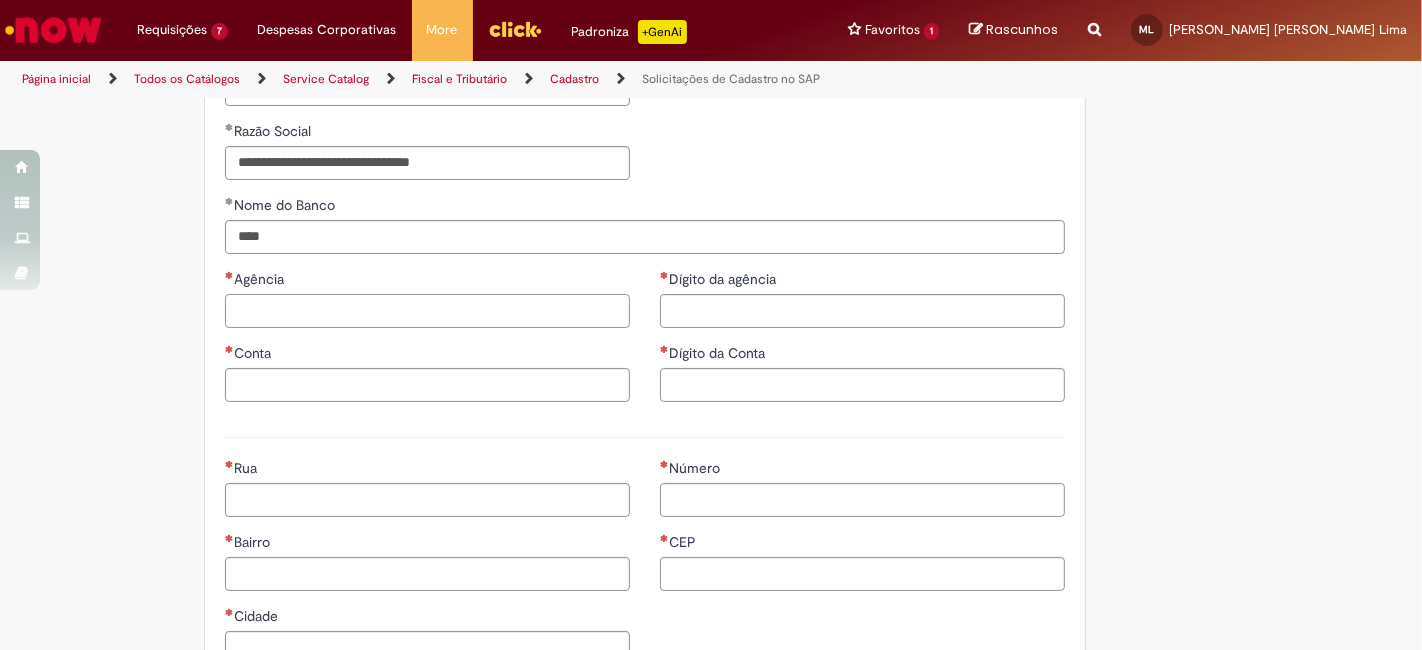 click on "Agência" at bounding box center [427, 311] 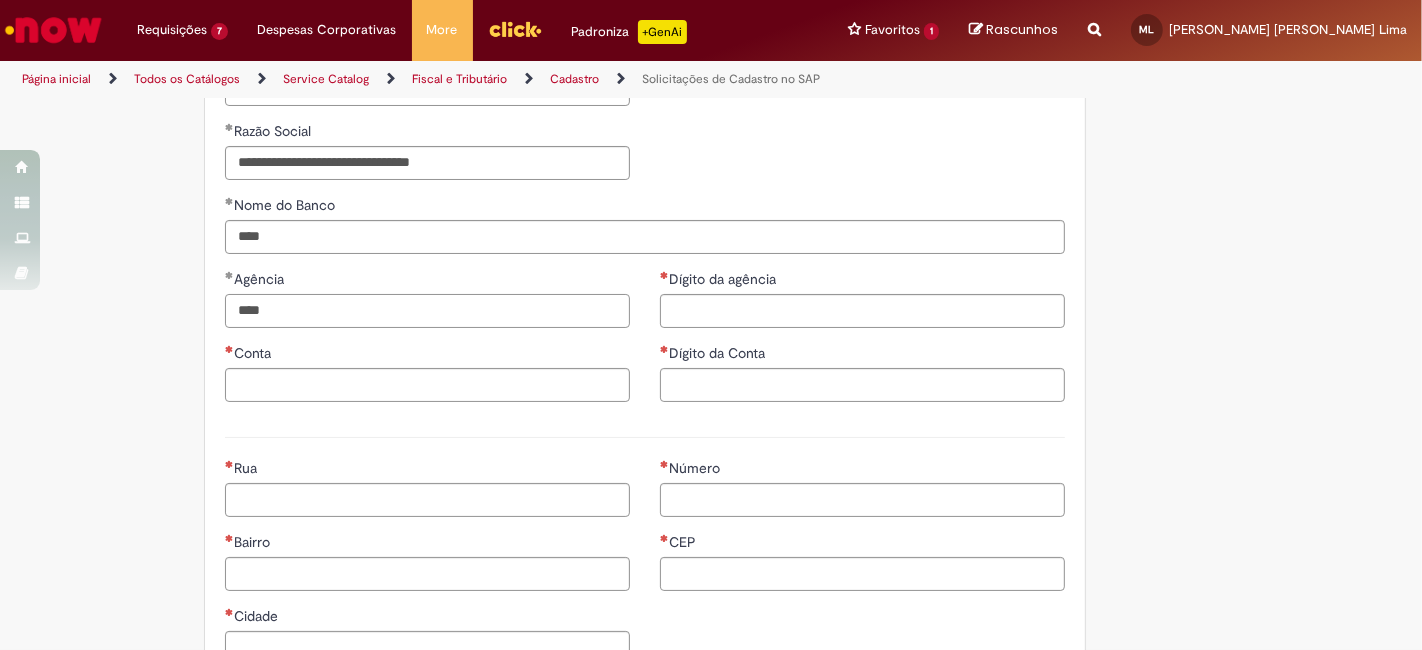 type on "****" 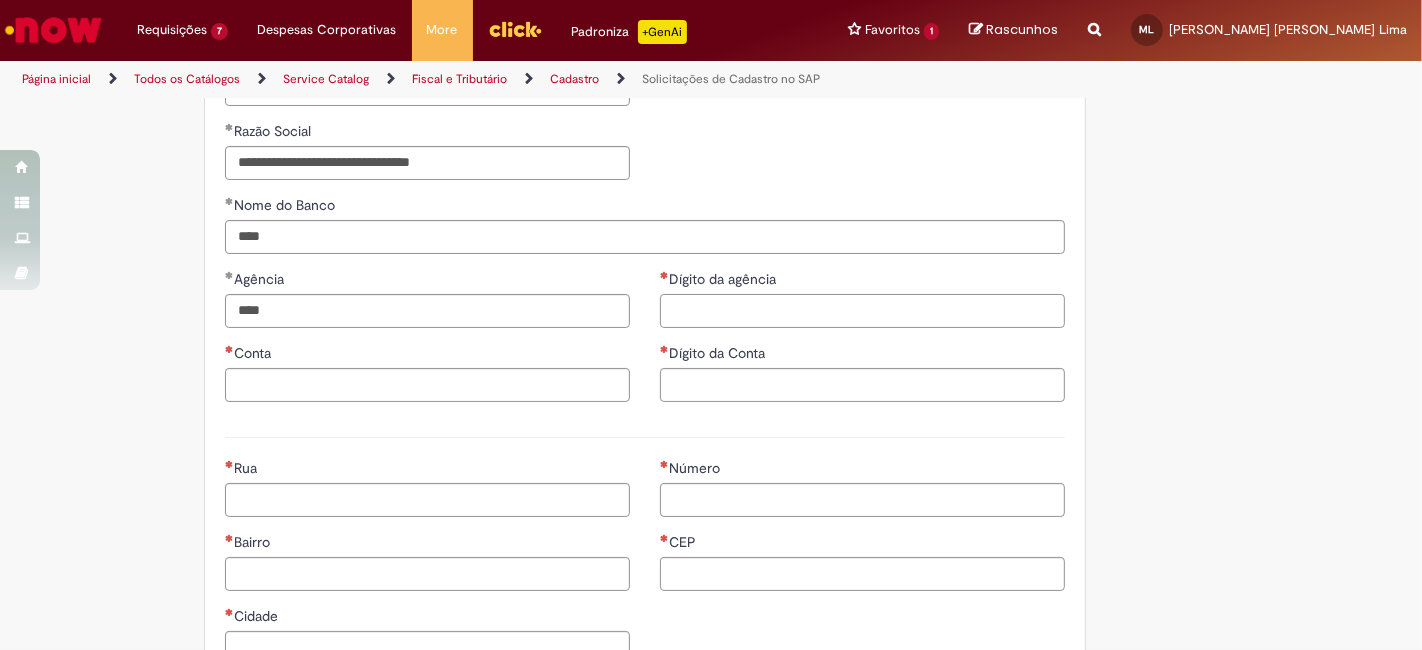 click on "Dígito da agência" at bounding box center (862, 311) 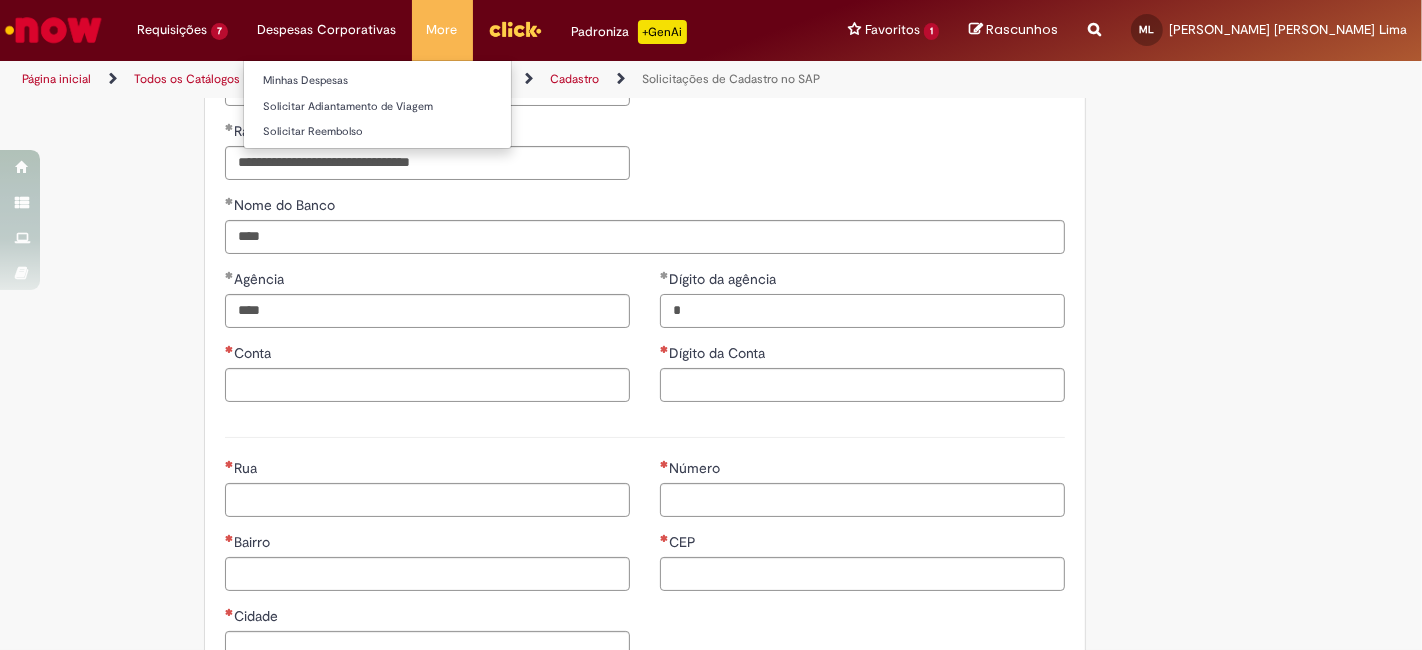 type on "*" 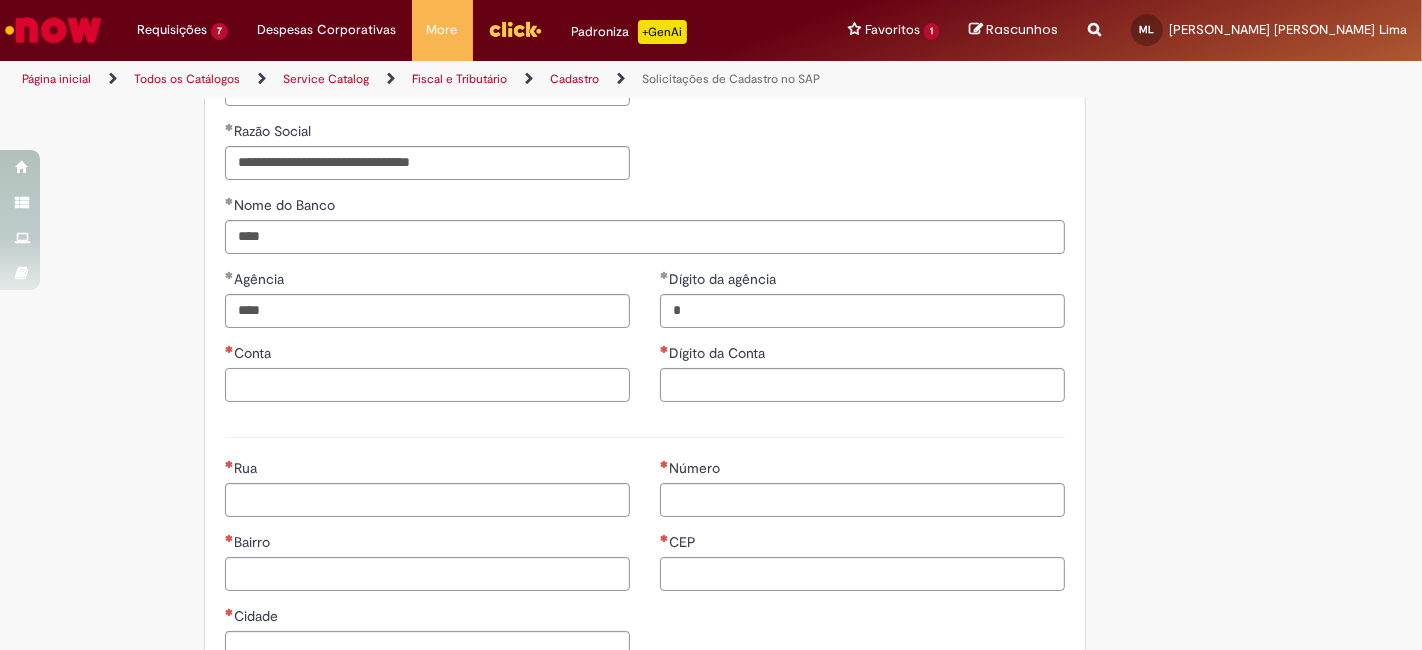 click on "Conta" at bounding box center [427, 385] 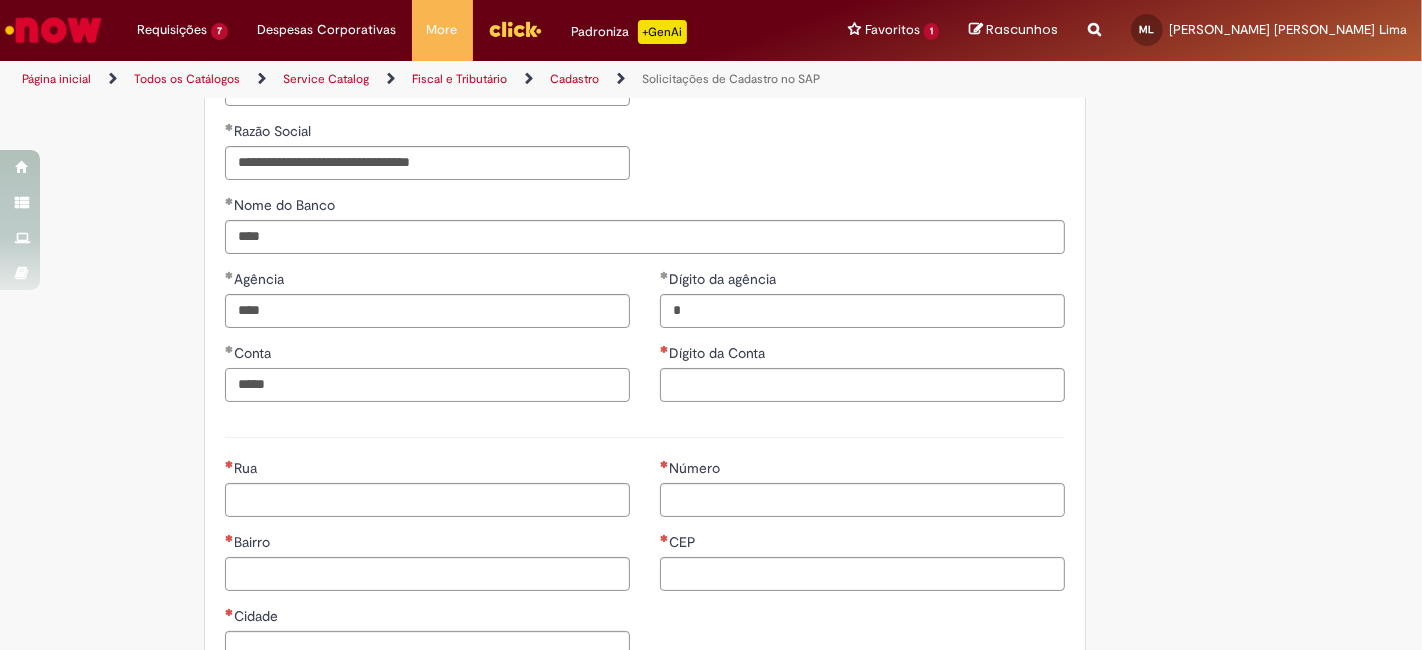 type on "*****" 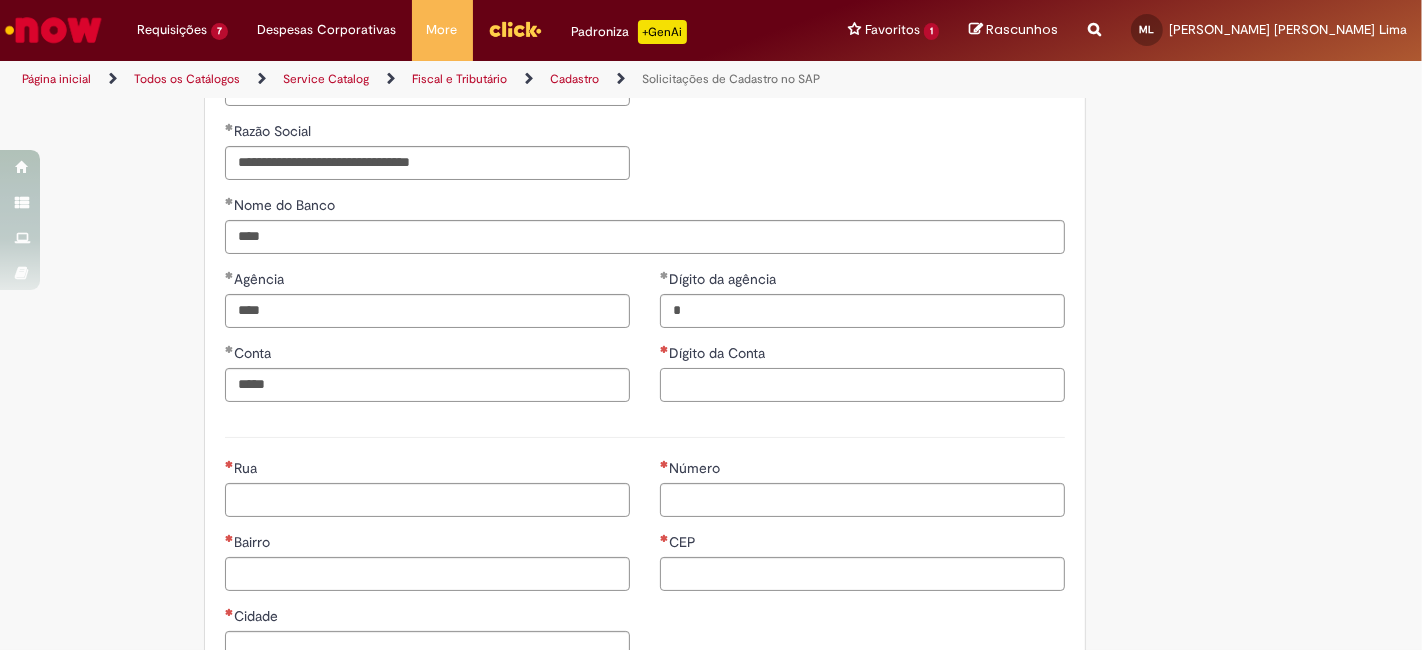 click on "Dígito da Conta" at bounding box center [862, 385] 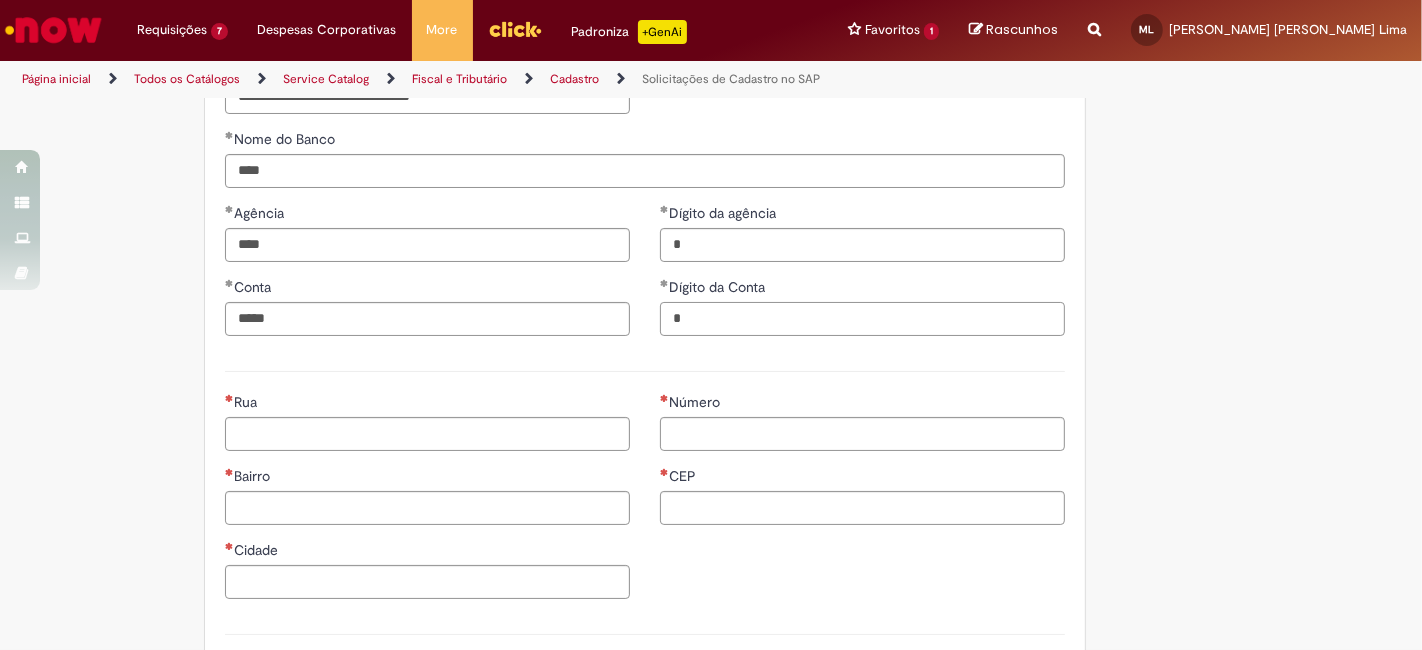 scroll, scrollTop: 1000, scrollLeft: 0, axis: vertical 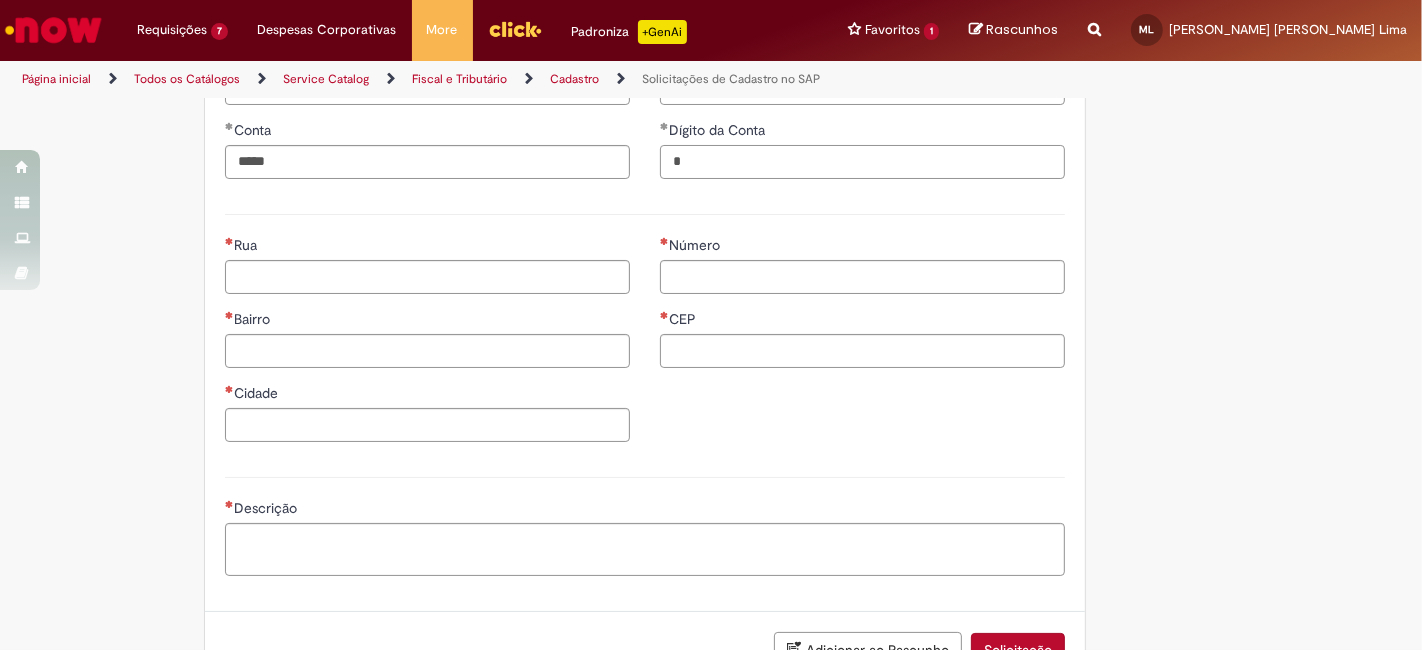 type on "*" 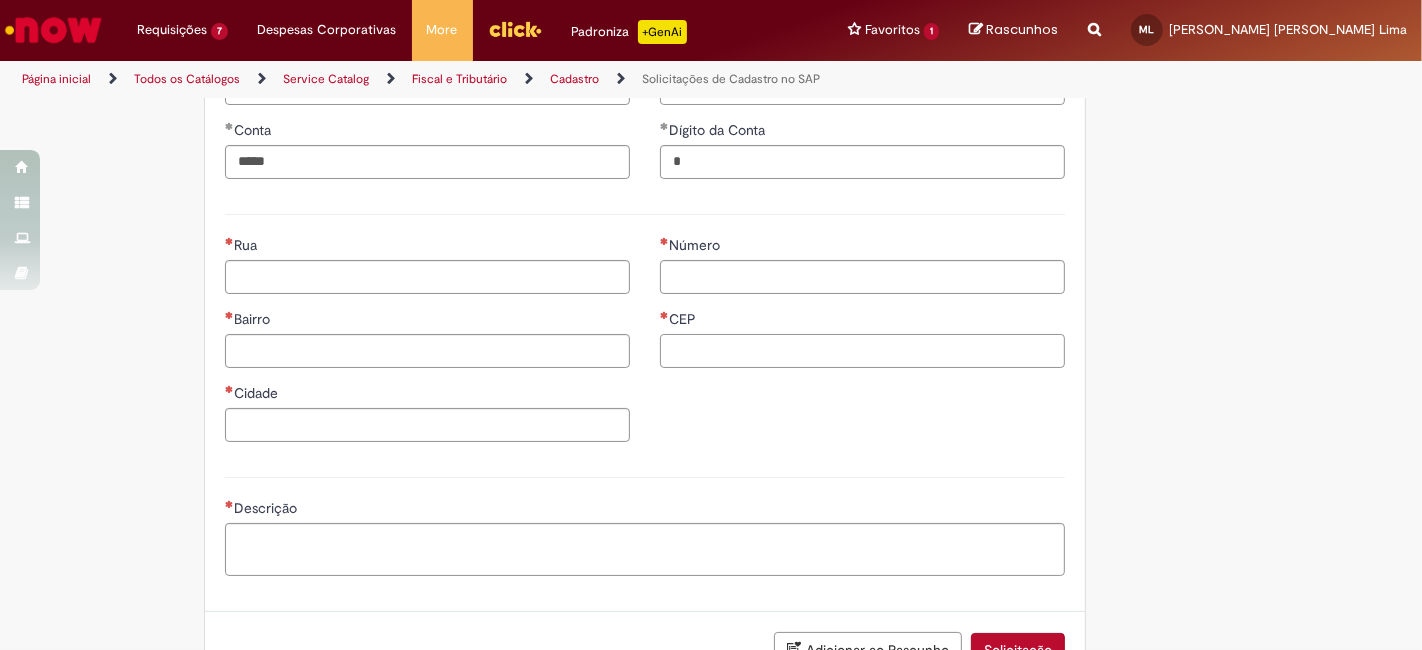 click on "CEP" at bounding box center [862, 351] 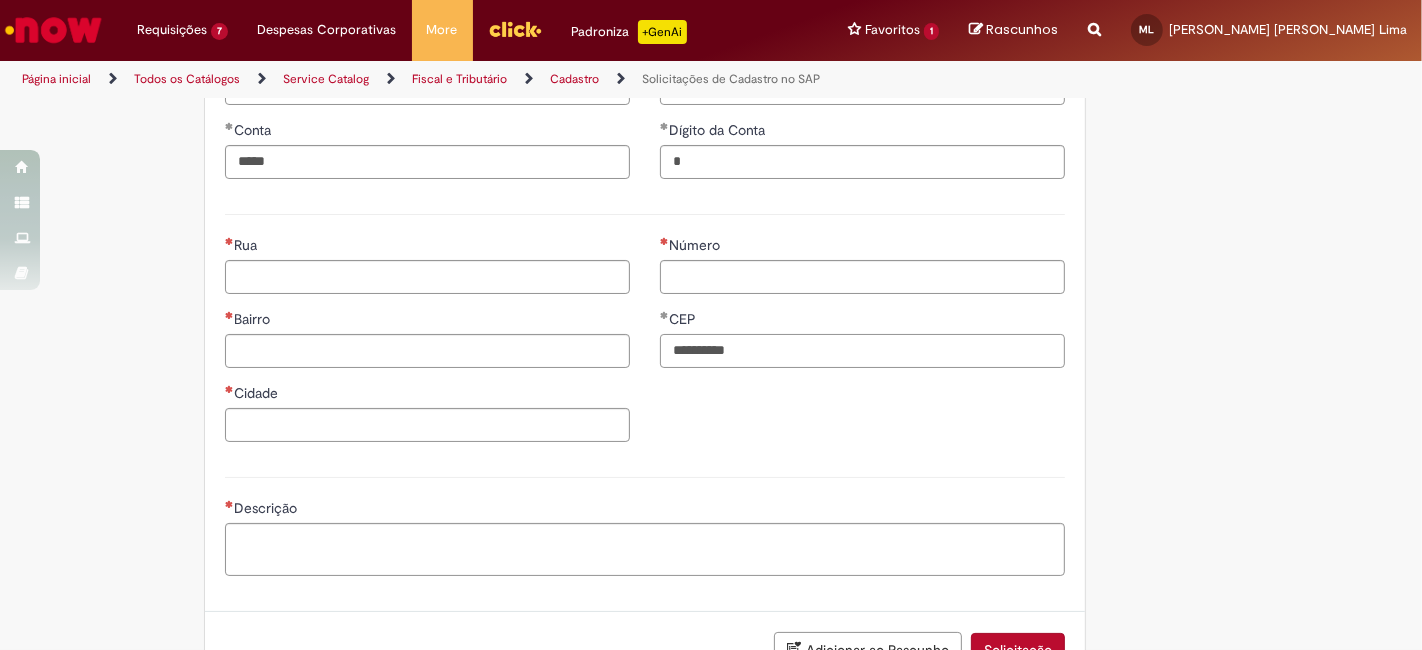 type on "**********" 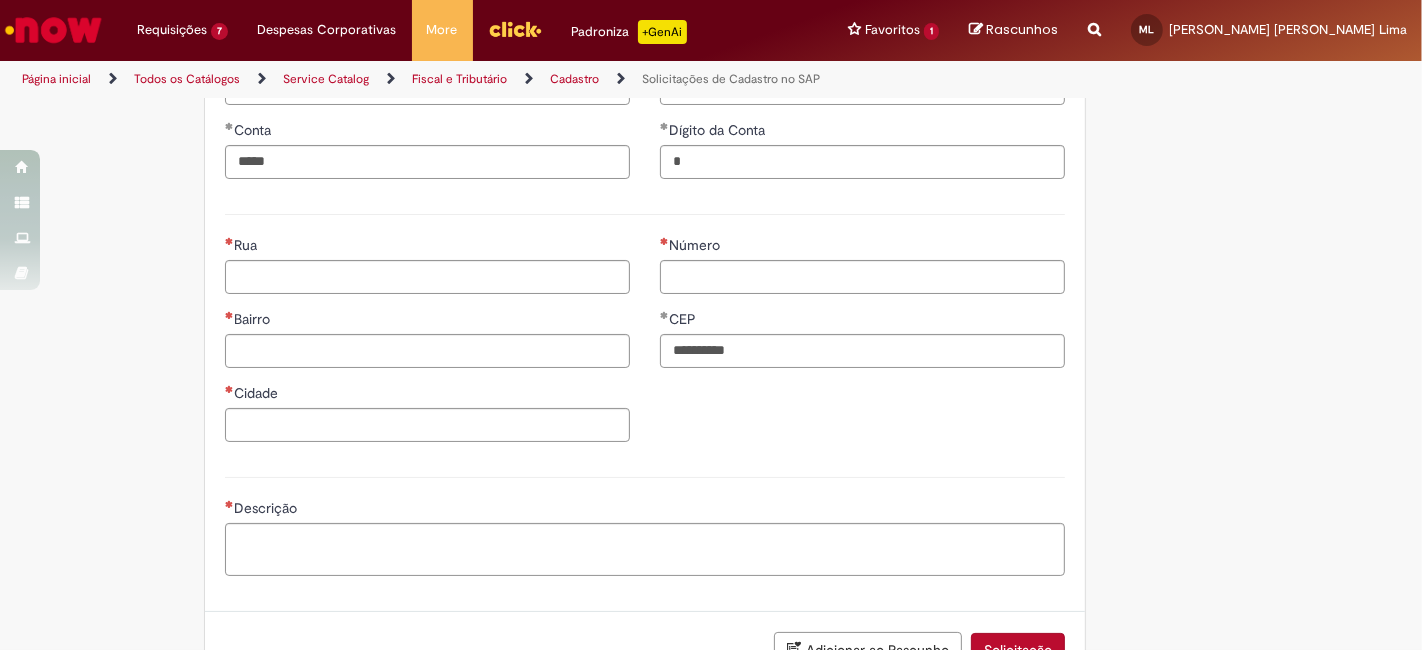 click on "**********" at bounding box center (862, 309) 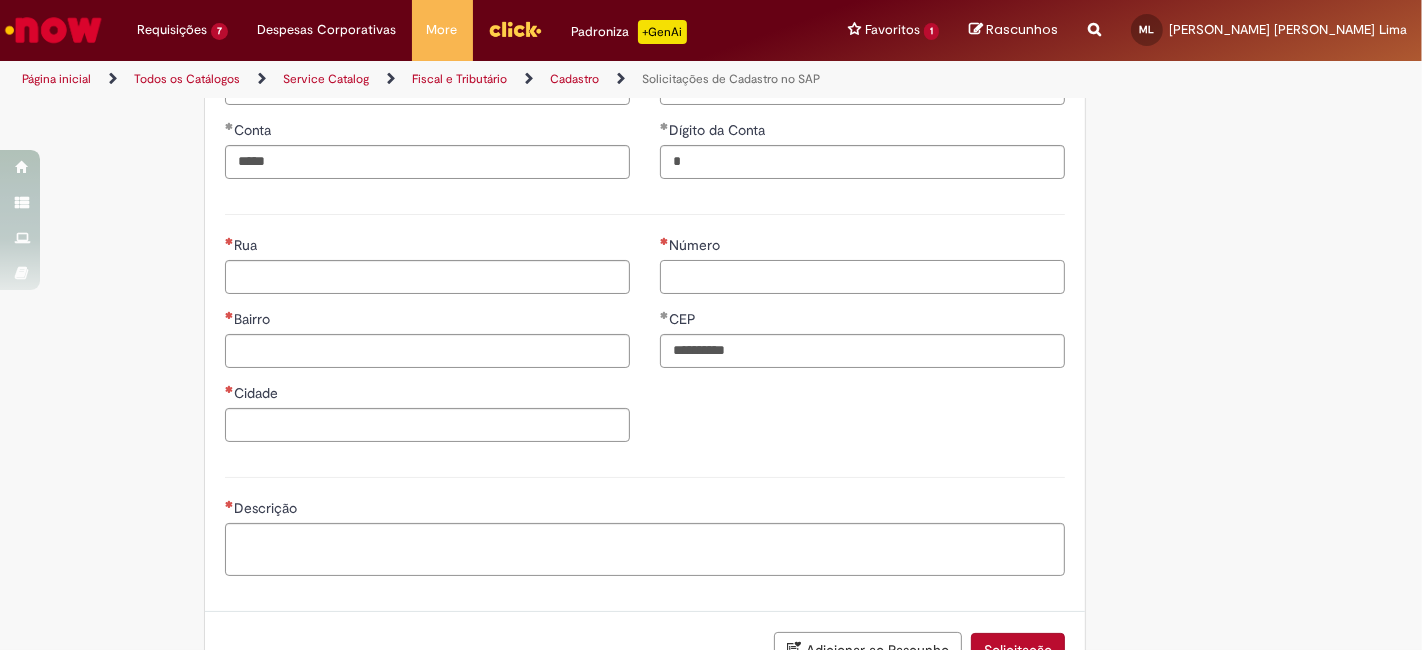 click on "Número" at bounding box center [862, 277] 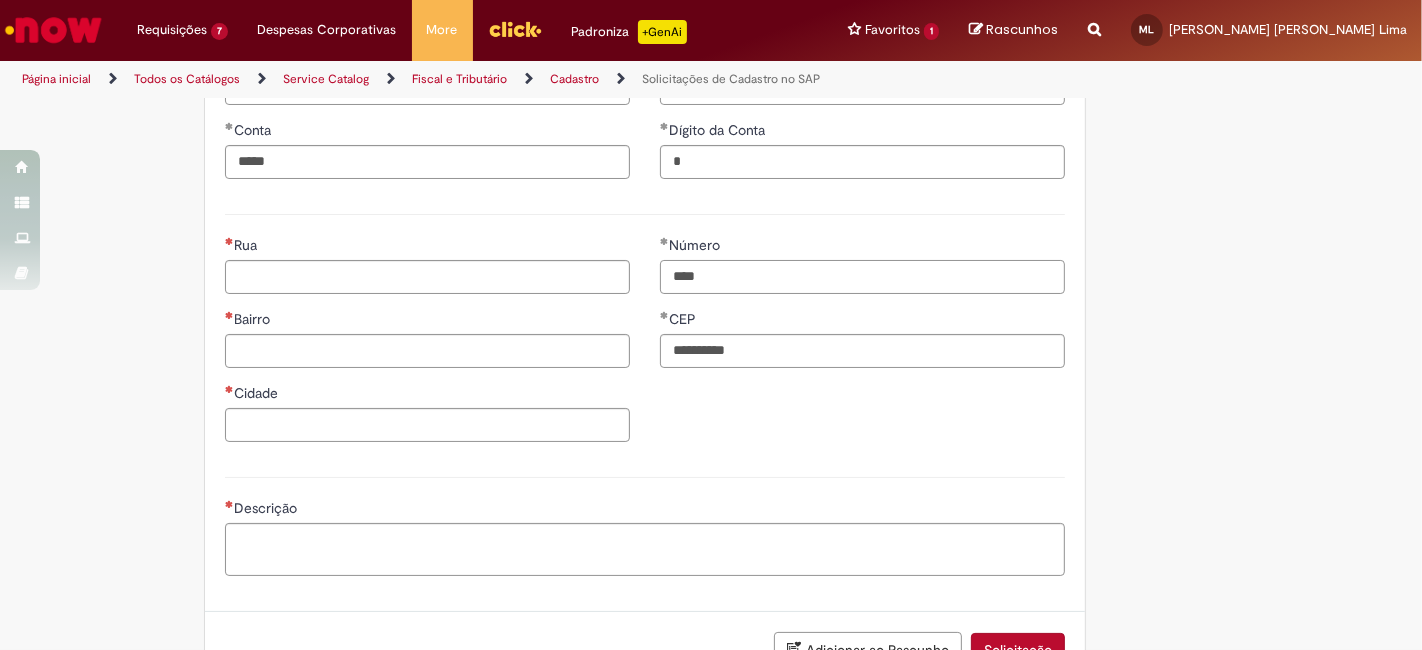 type on "****" 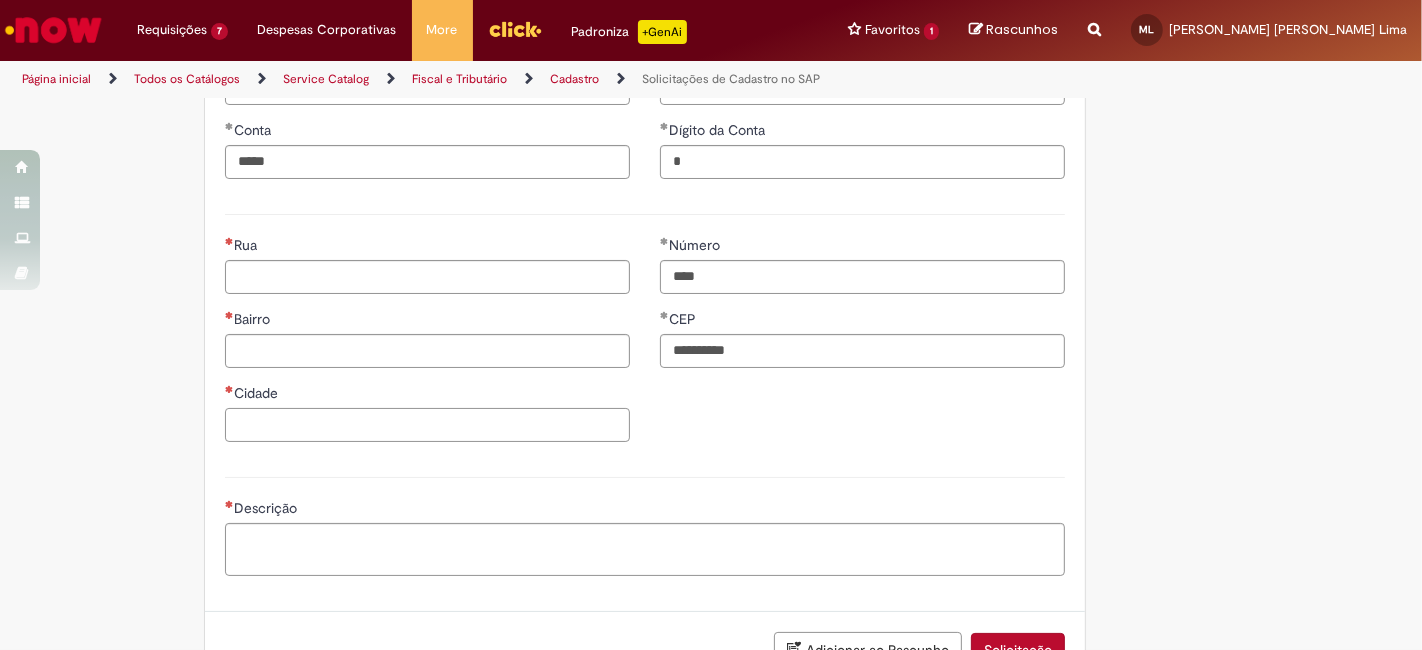 click on "Cidade" at bounding box center [427, 425] 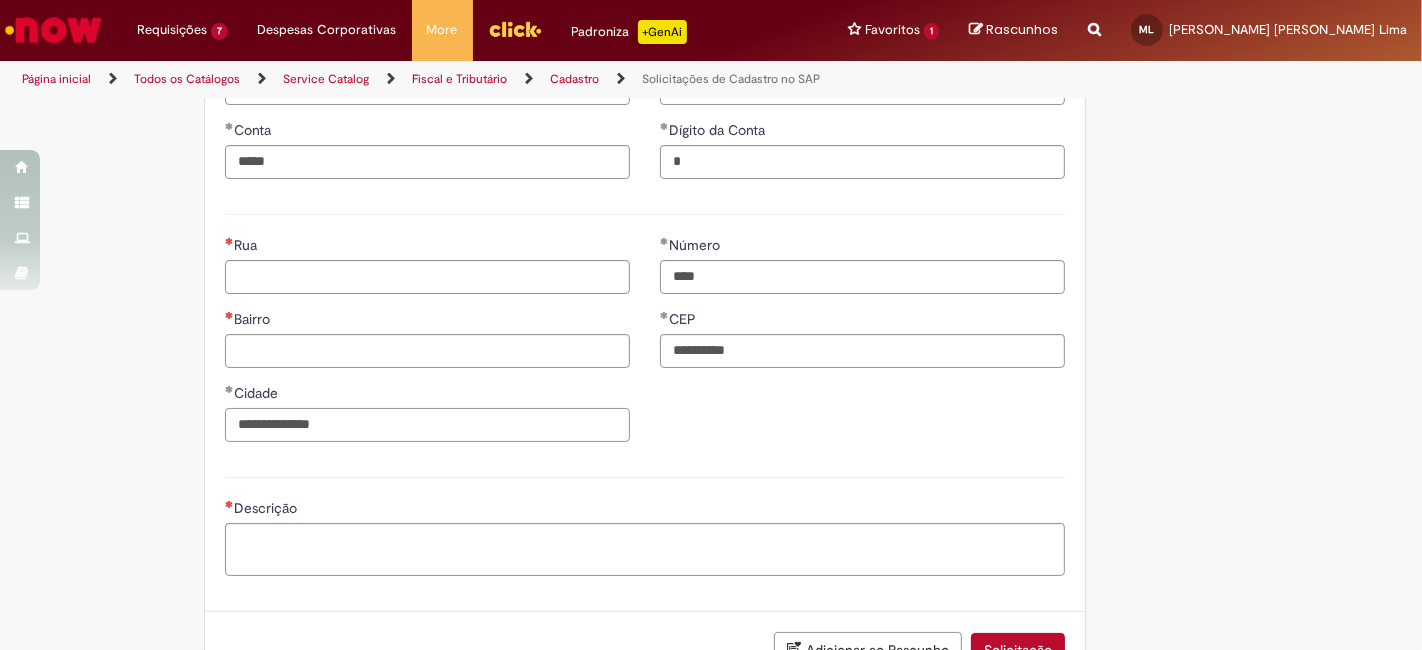 type on "**********" 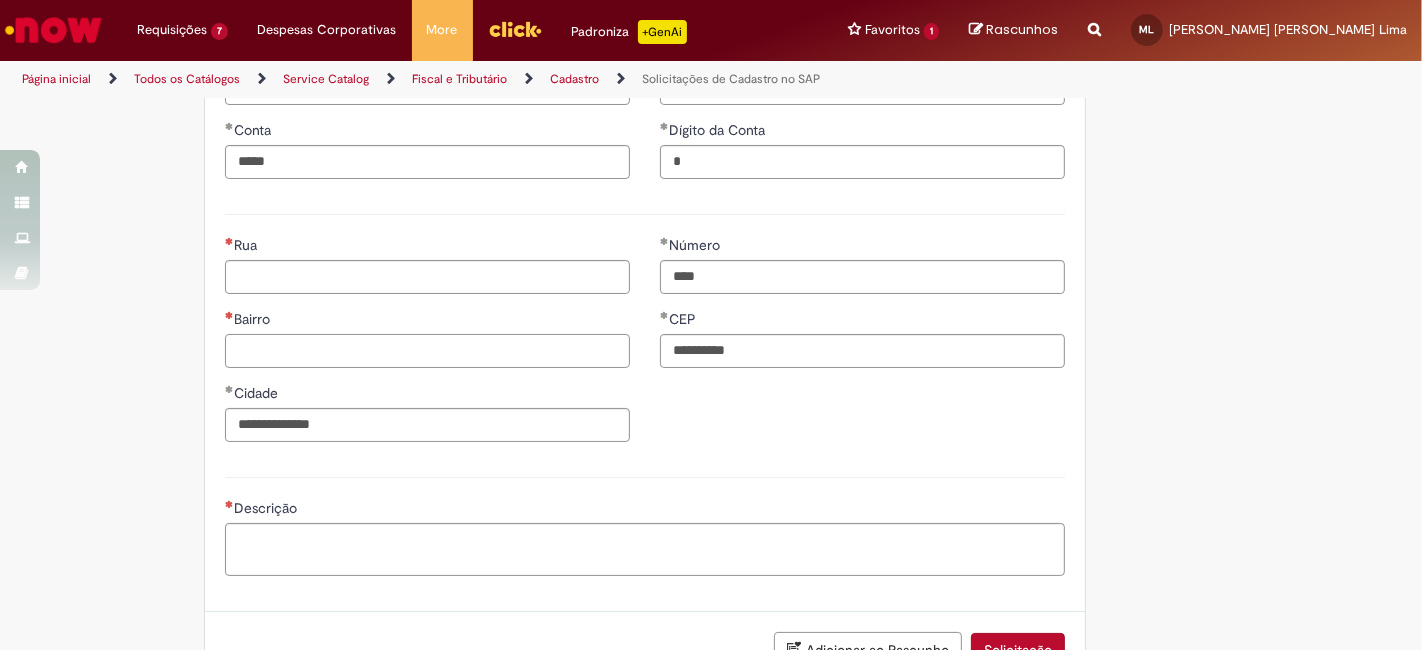 click on "Bairro" at bounding box center (427, 351) 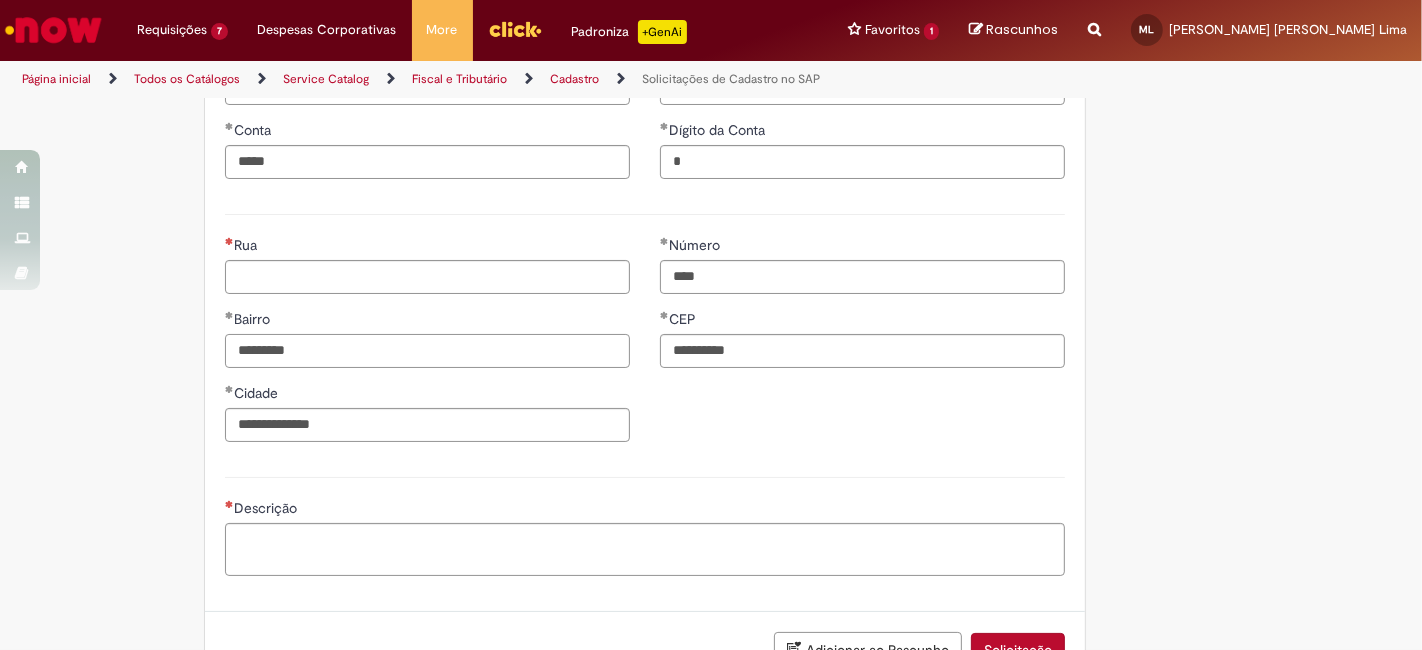 type on "*********" 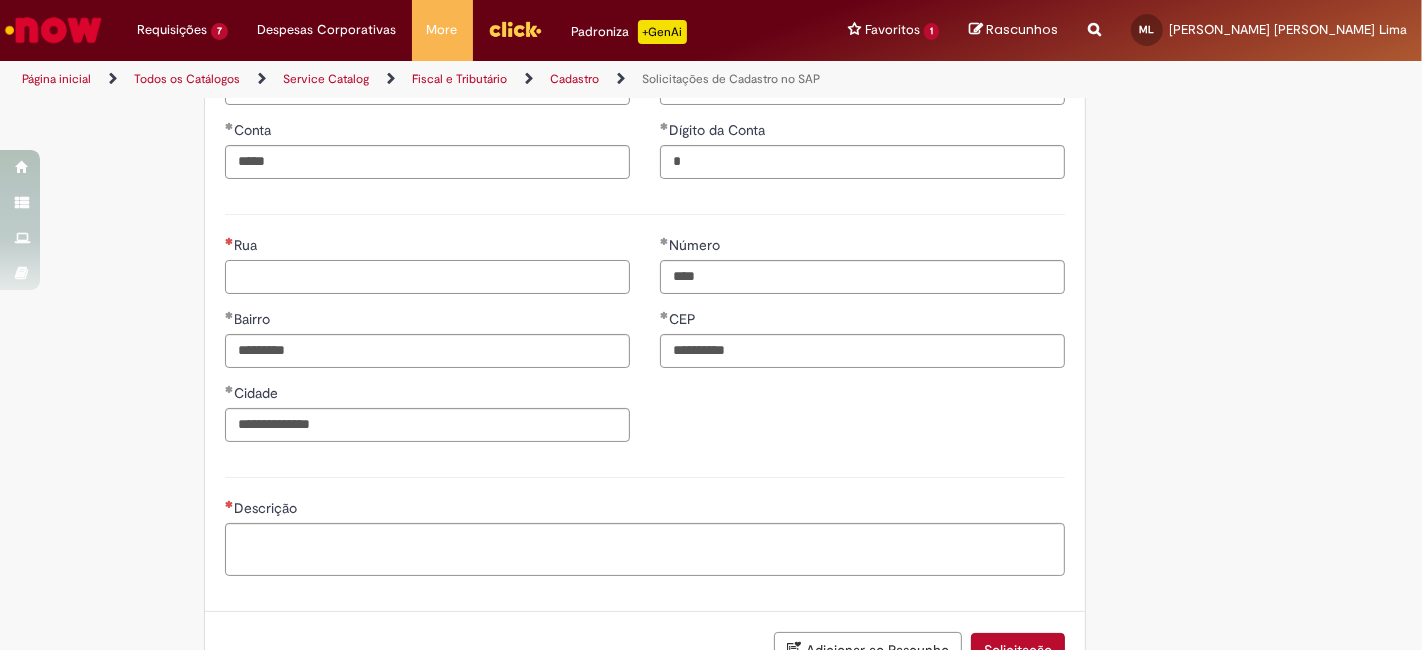 click on "Rua" at bounding box center [427, 277] 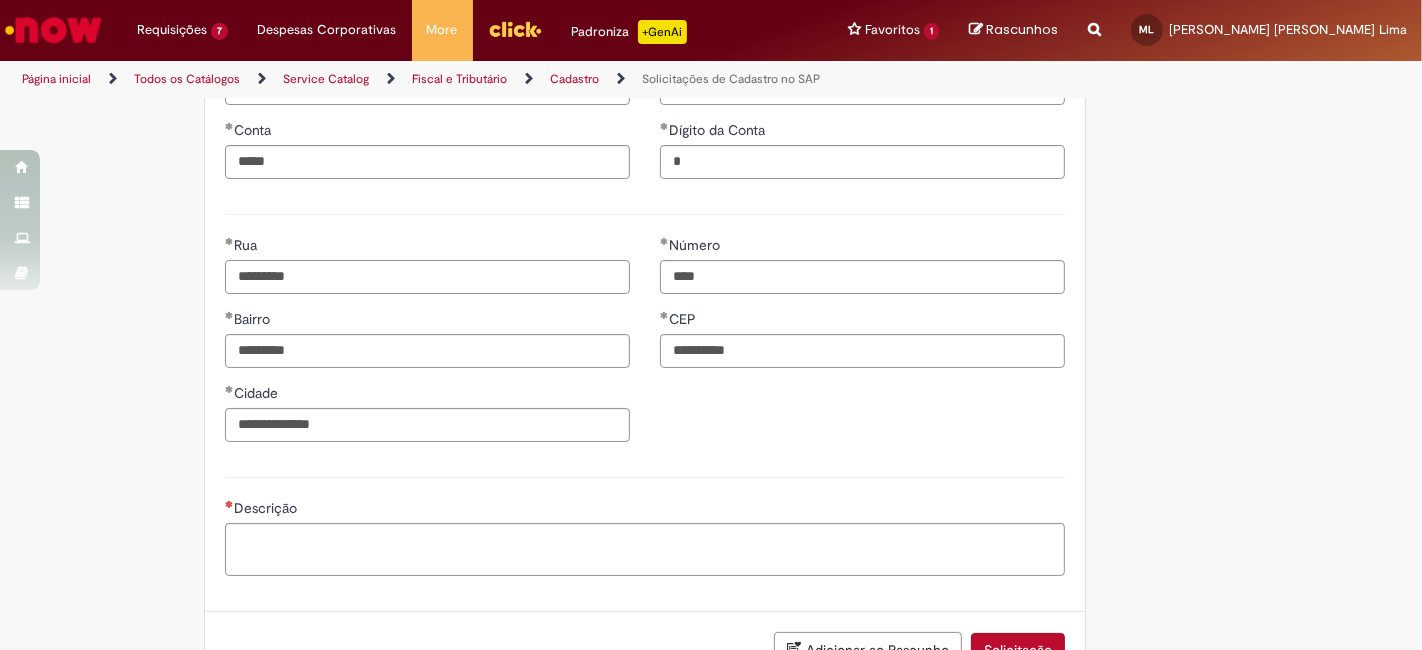 type on "*********" 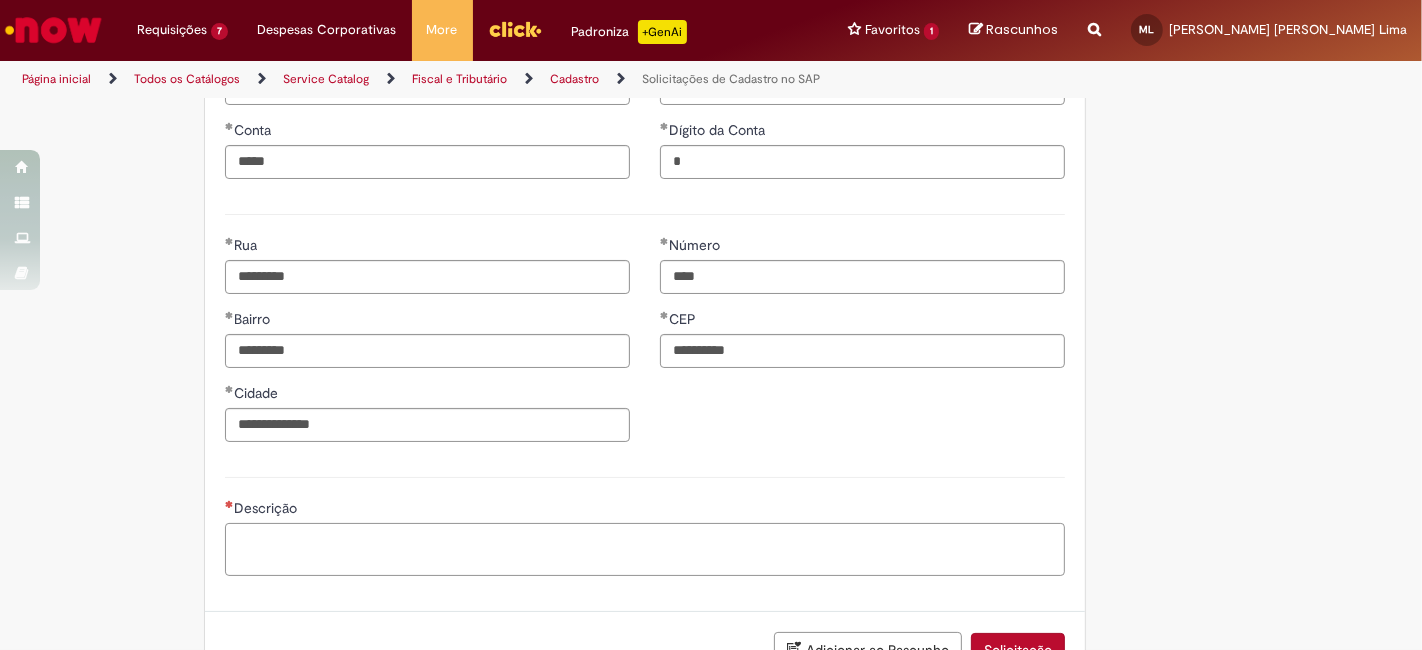 click on "Descrição" at bounding box center [645, 549] 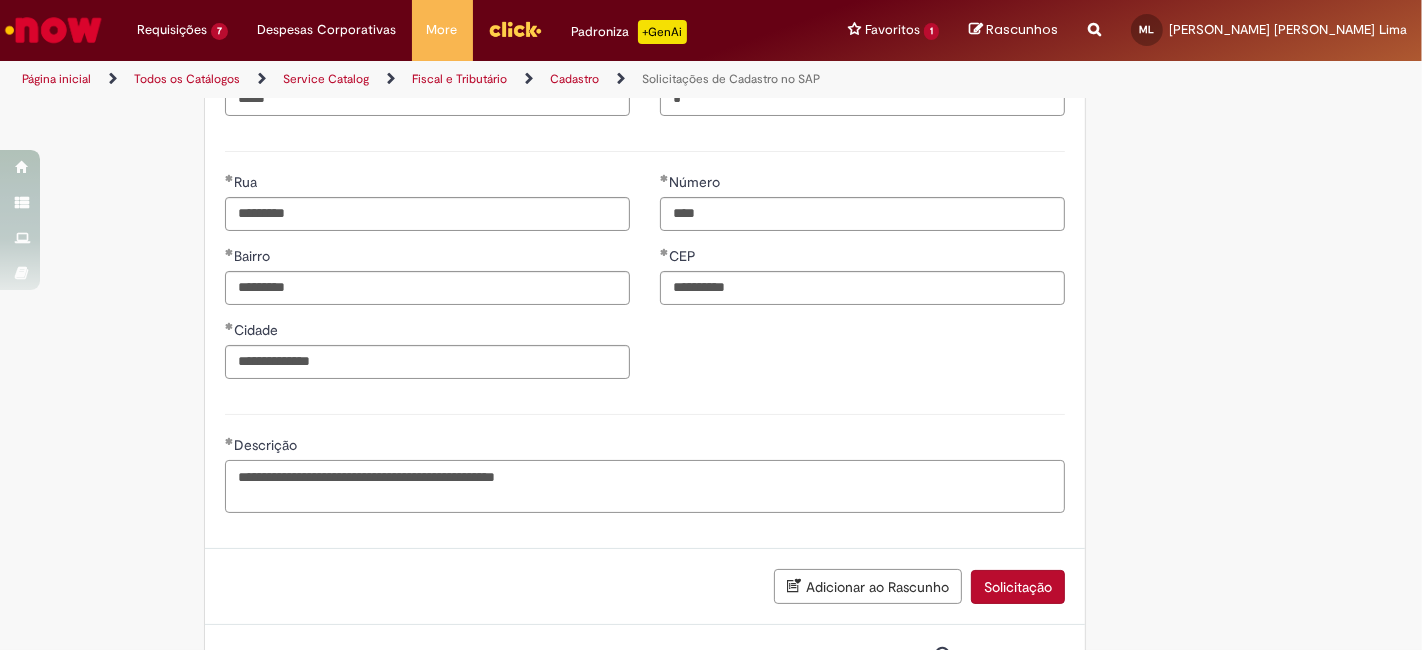 scroll, scrollTop: 1111, scrollLeft: 0, axis: vertical 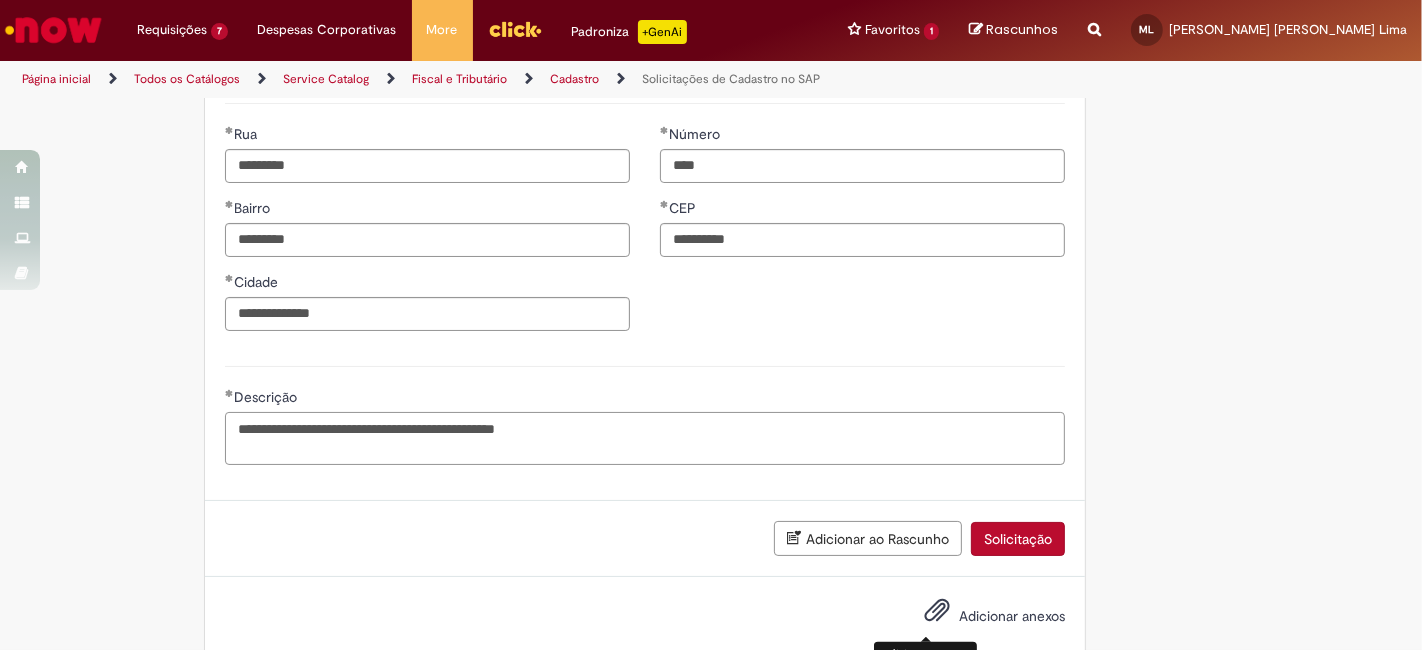 type on "**********" 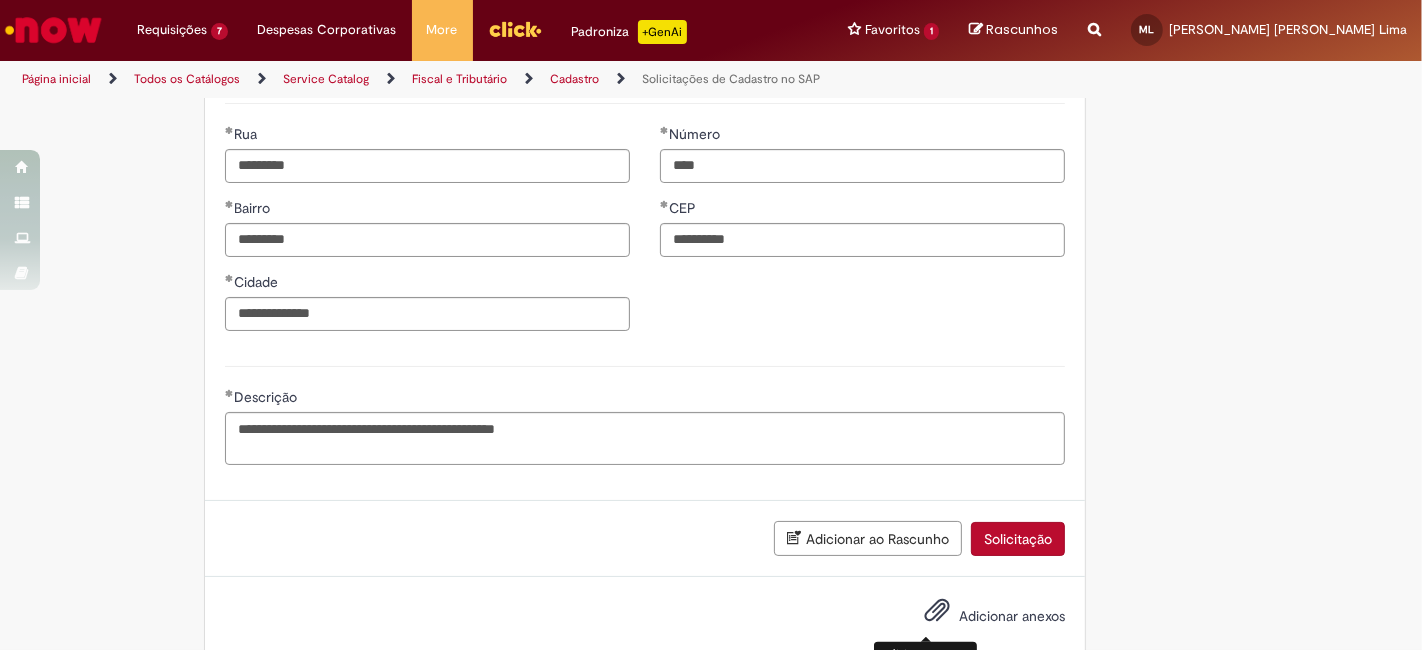 click at bounding box center (937, 611) 